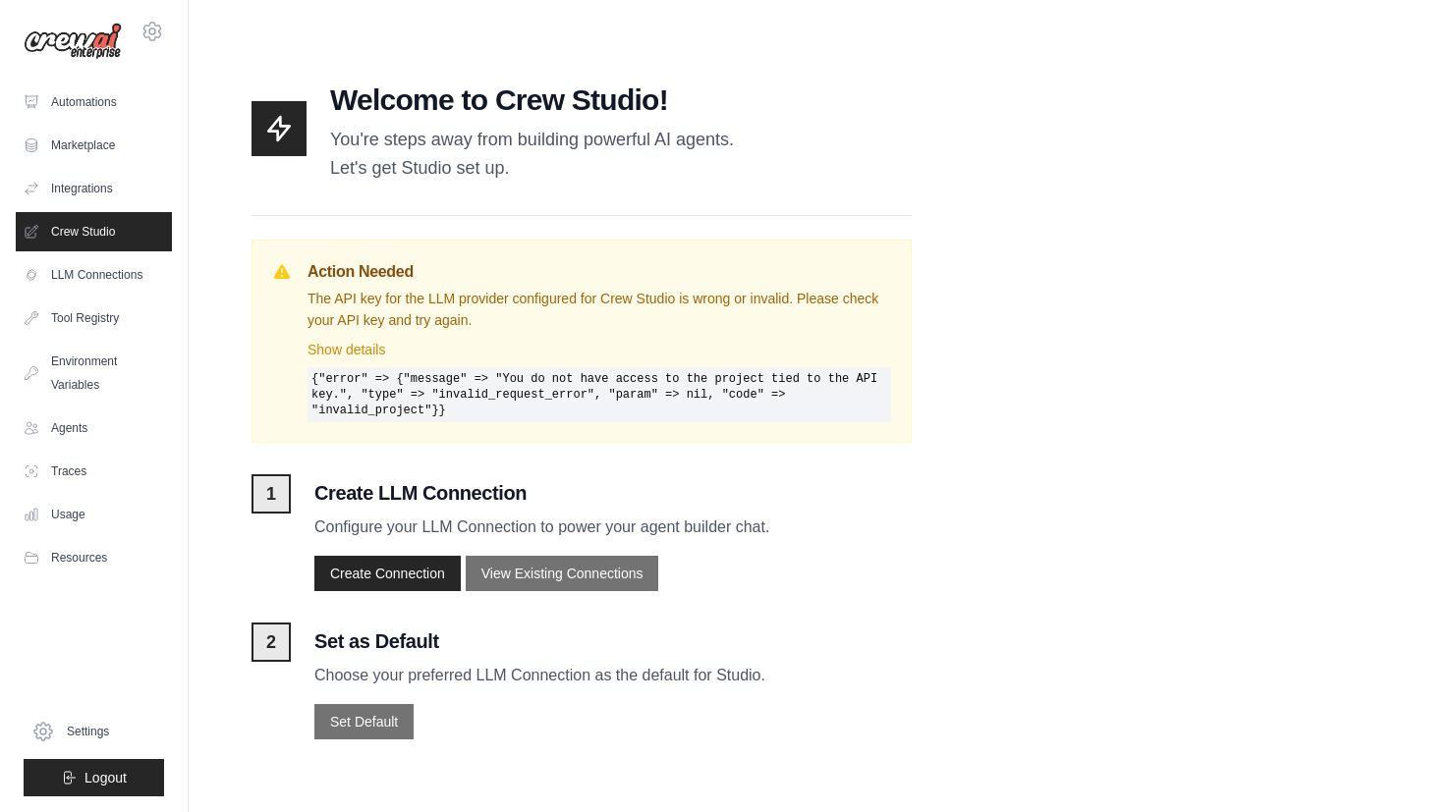 scroll, scrollTop: 0, scrollLeft: 0, axis: both 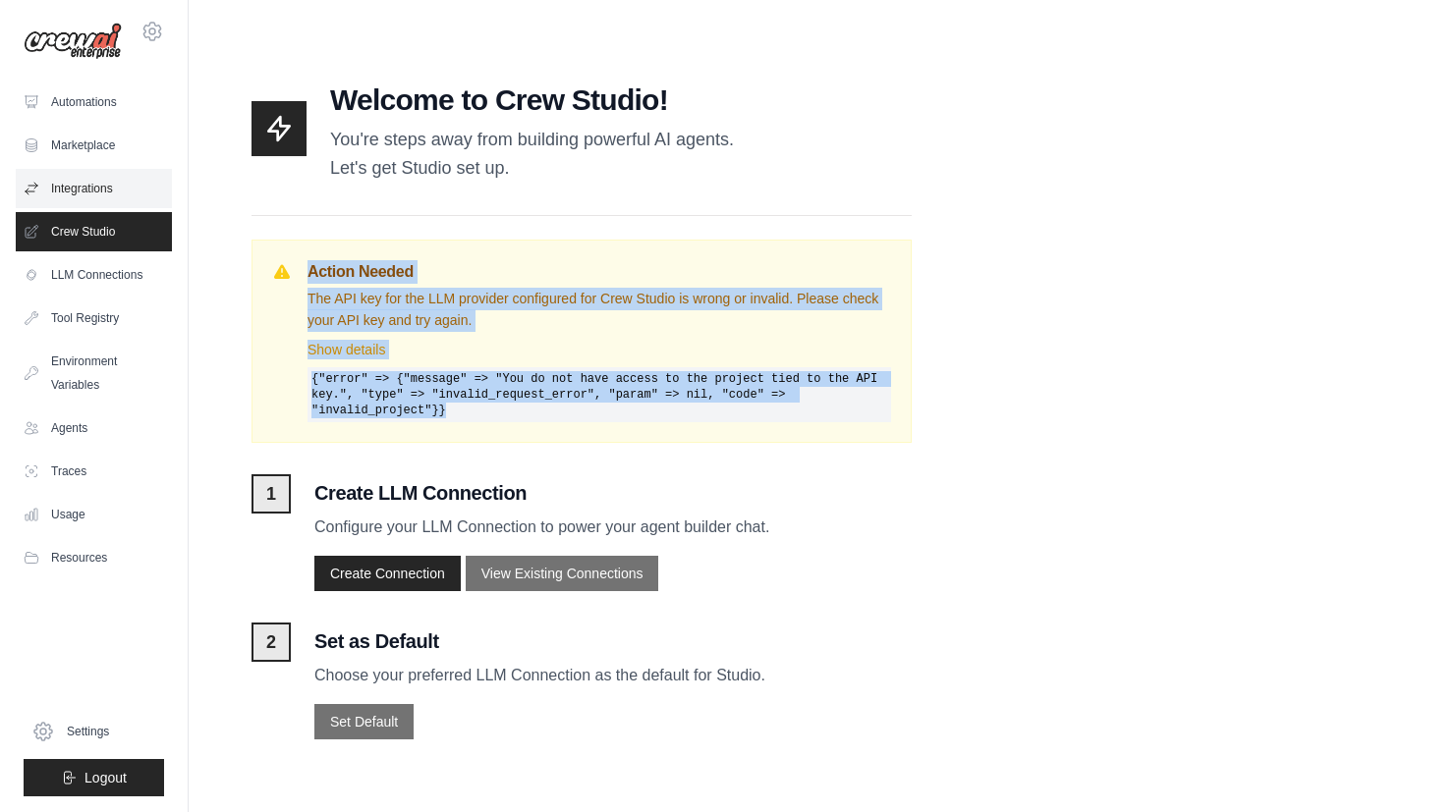 click on "Integrations" at bounding box center (93, 189) 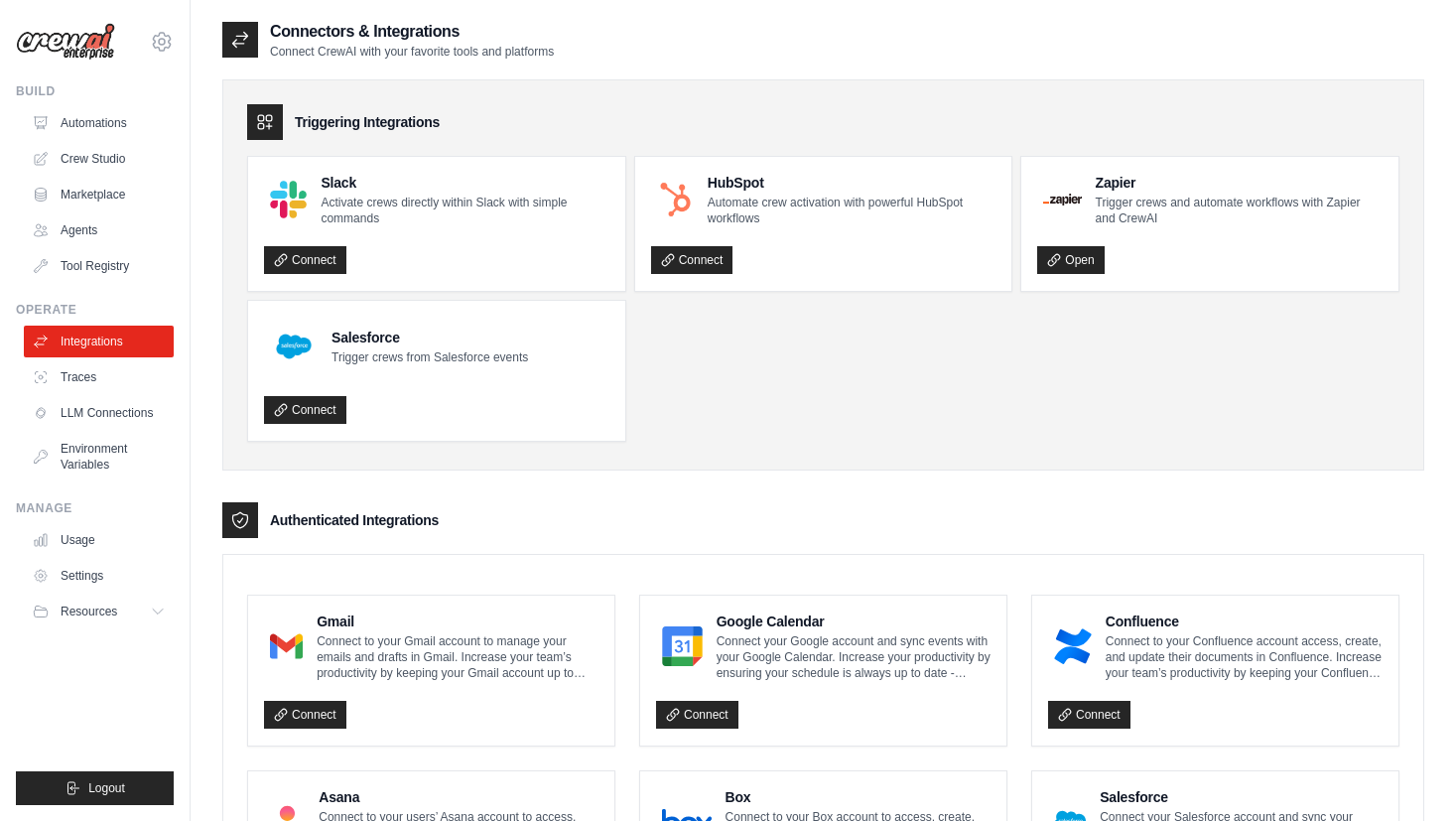scroll, scrollTop: 0, scrollLeft: 0, axis: both 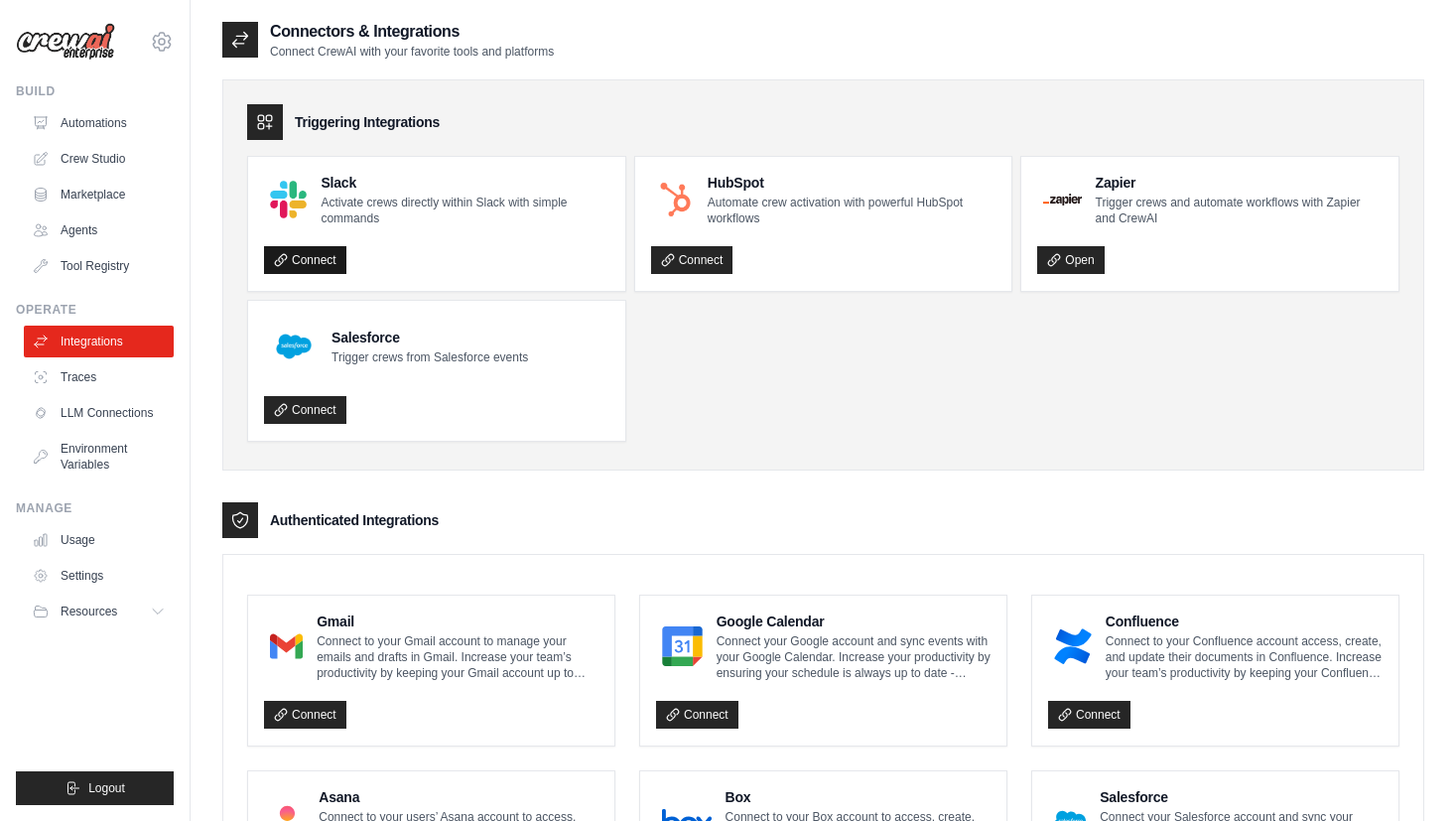 click on "Connect" at bounding box center [305, 260] 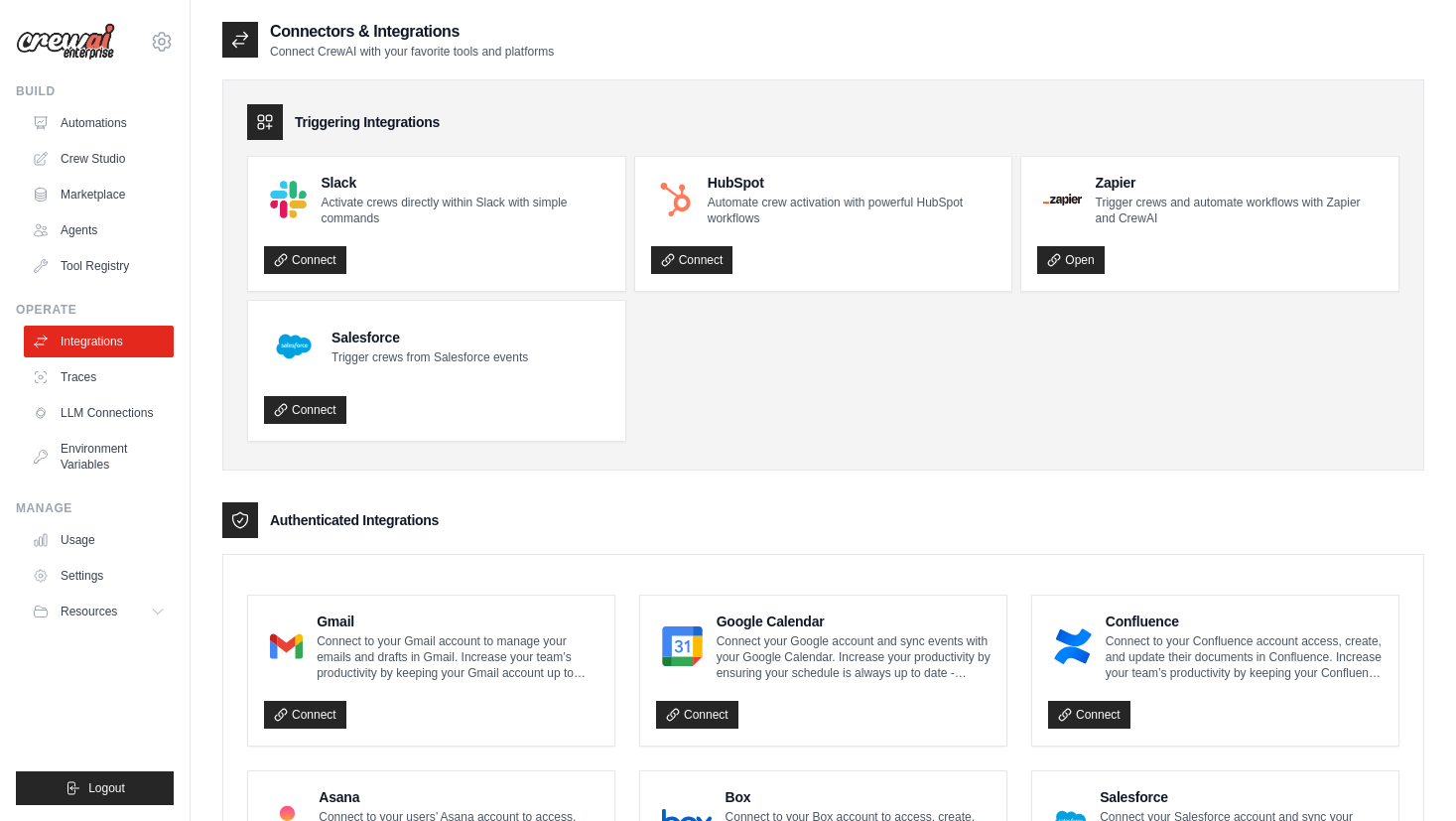 scroll, scrollTop: 0, scrollLeft: 0, axis: both 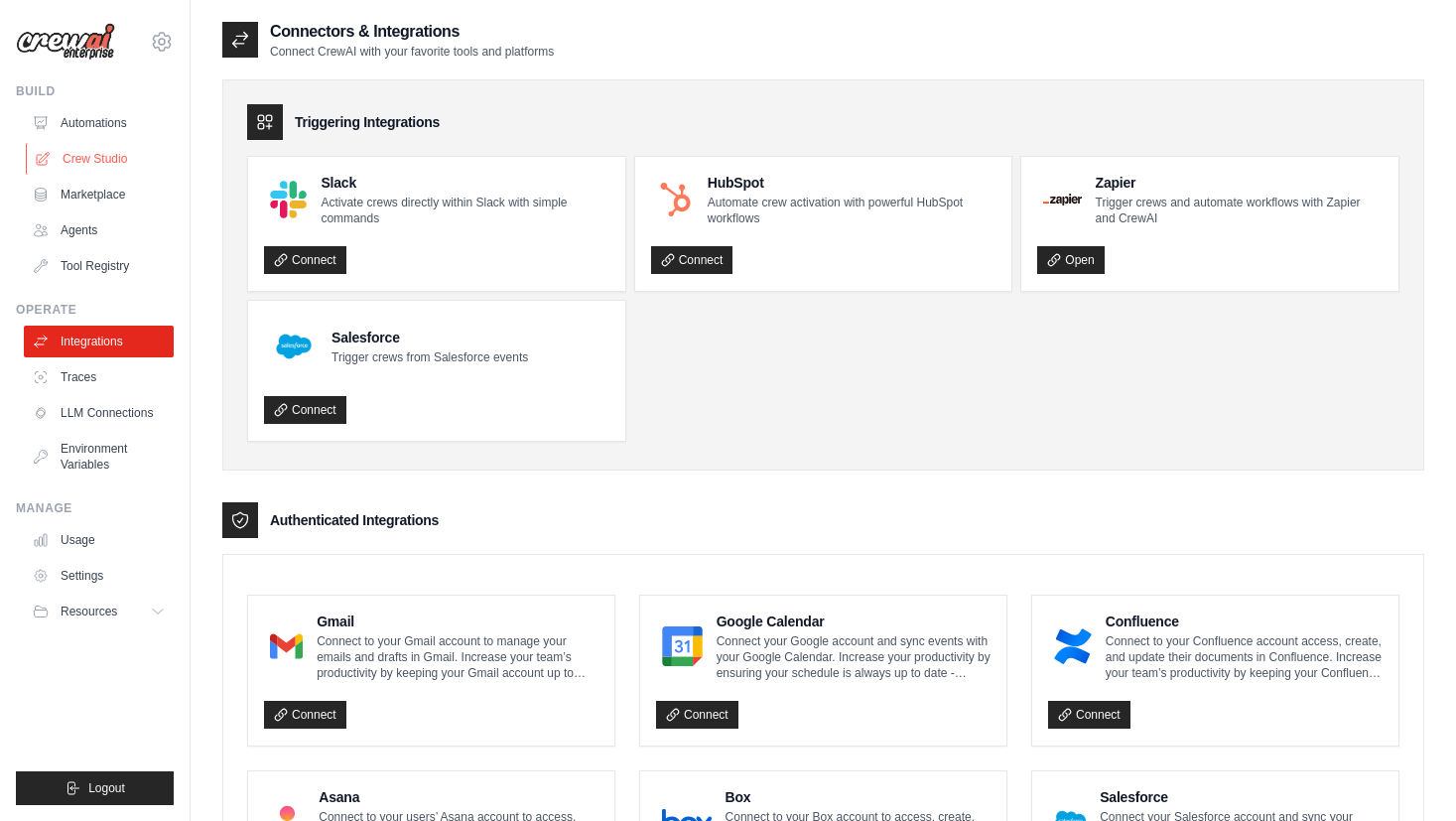 click on "Crew Studio" at bounding box center [100, 159] 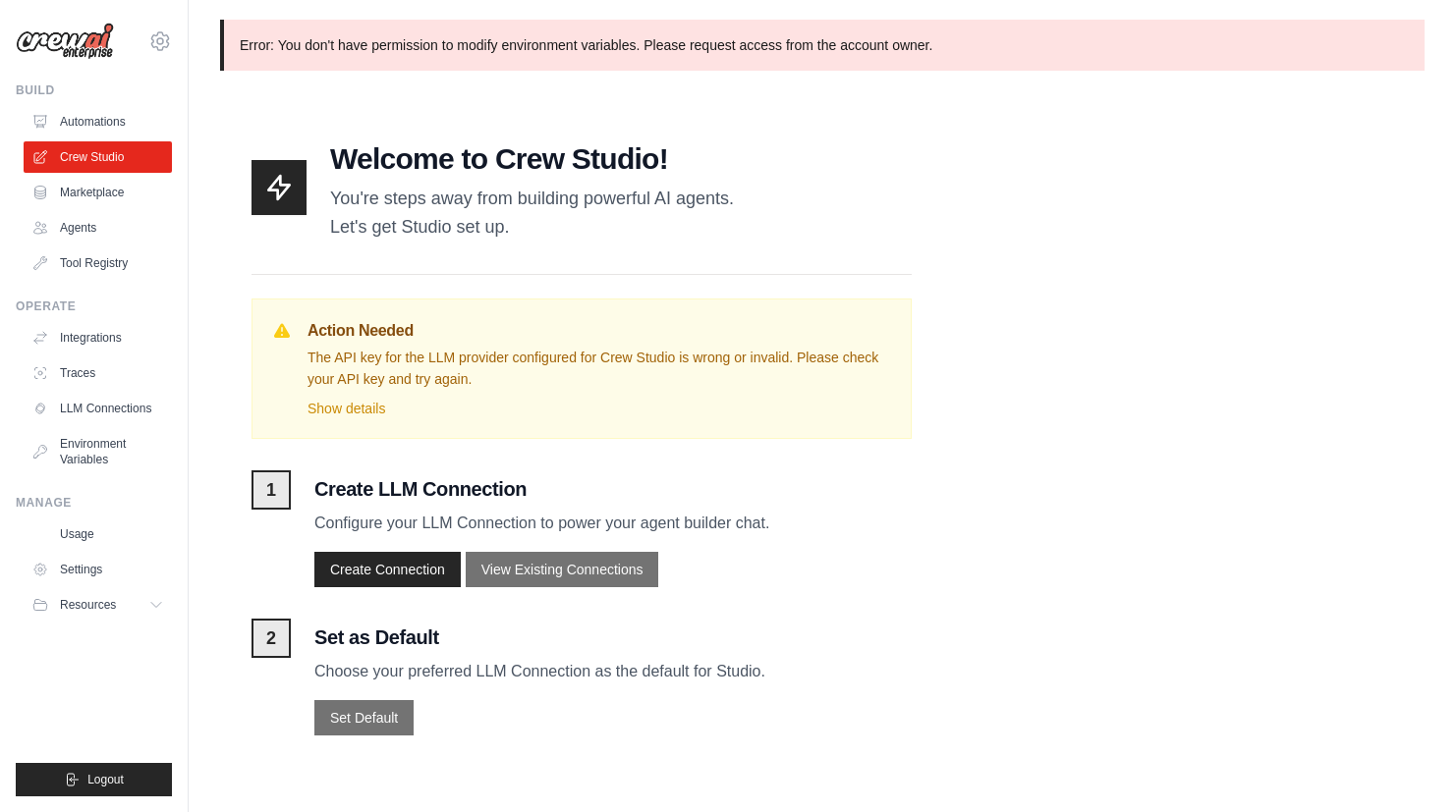 scroll, scrollTop: 0, scrollLeft: 0, axis: both 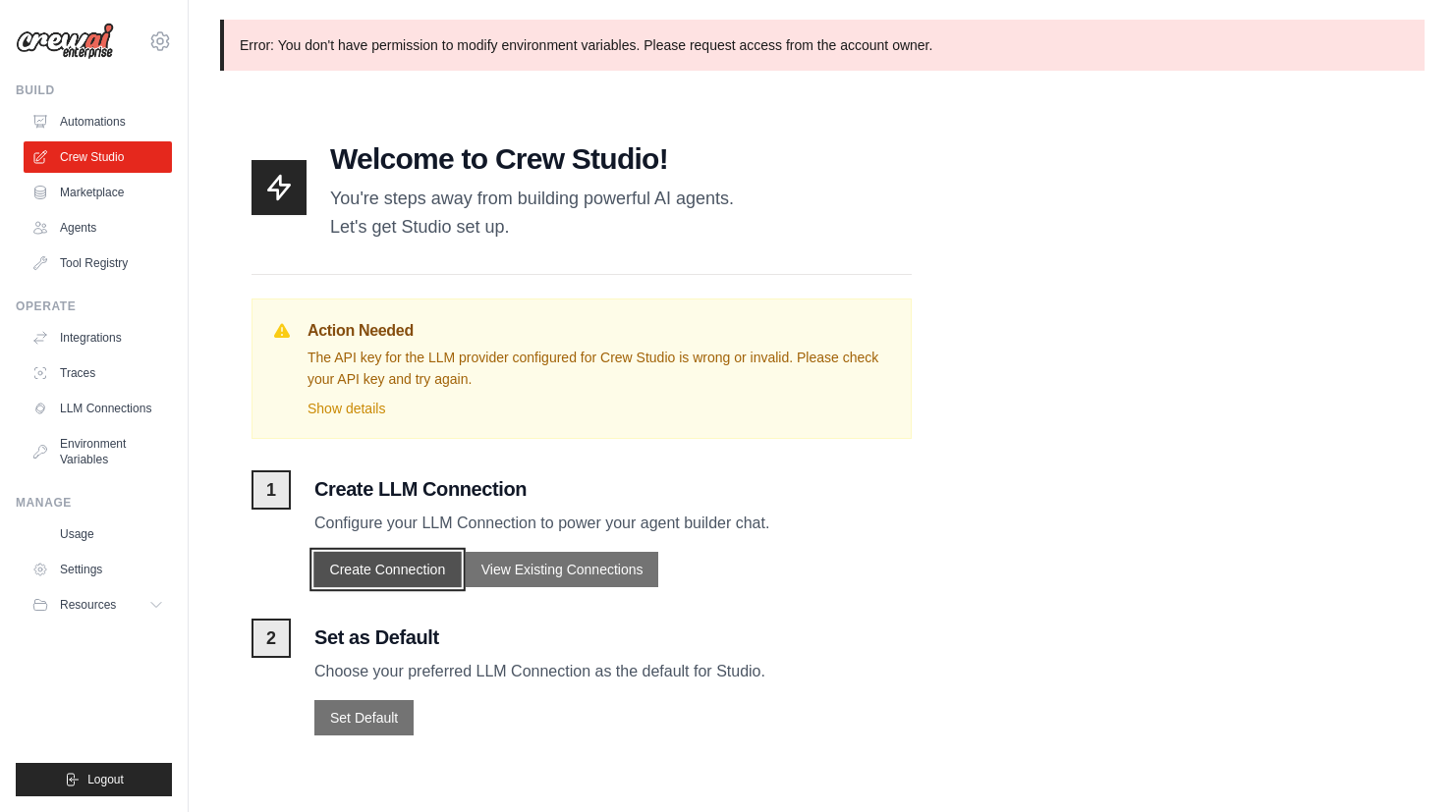 click on "Create Connection" at bounding box center (387, 569) 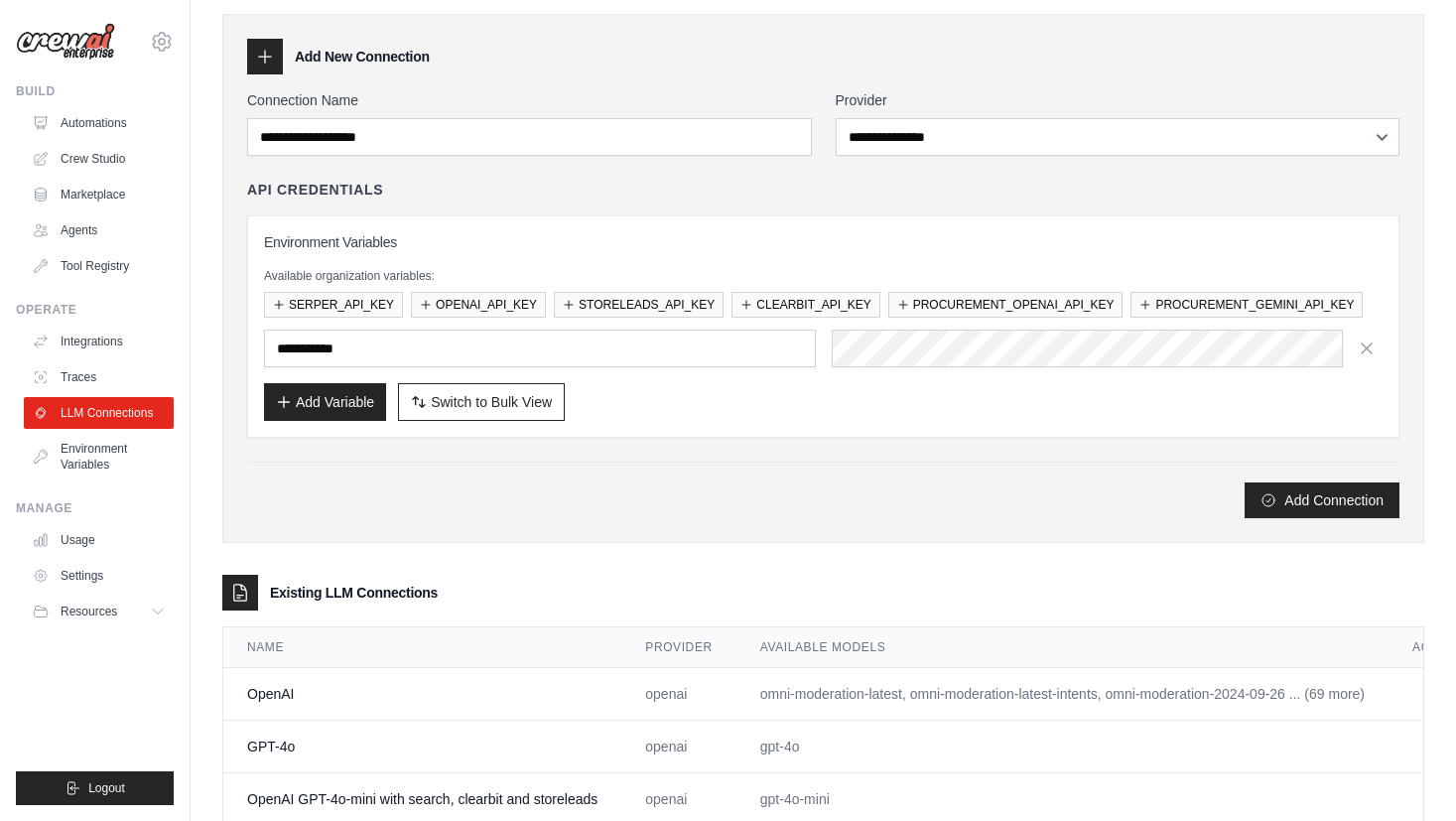 scroll, scrollTop: 137, scrollLeft: 0, axis: vertical 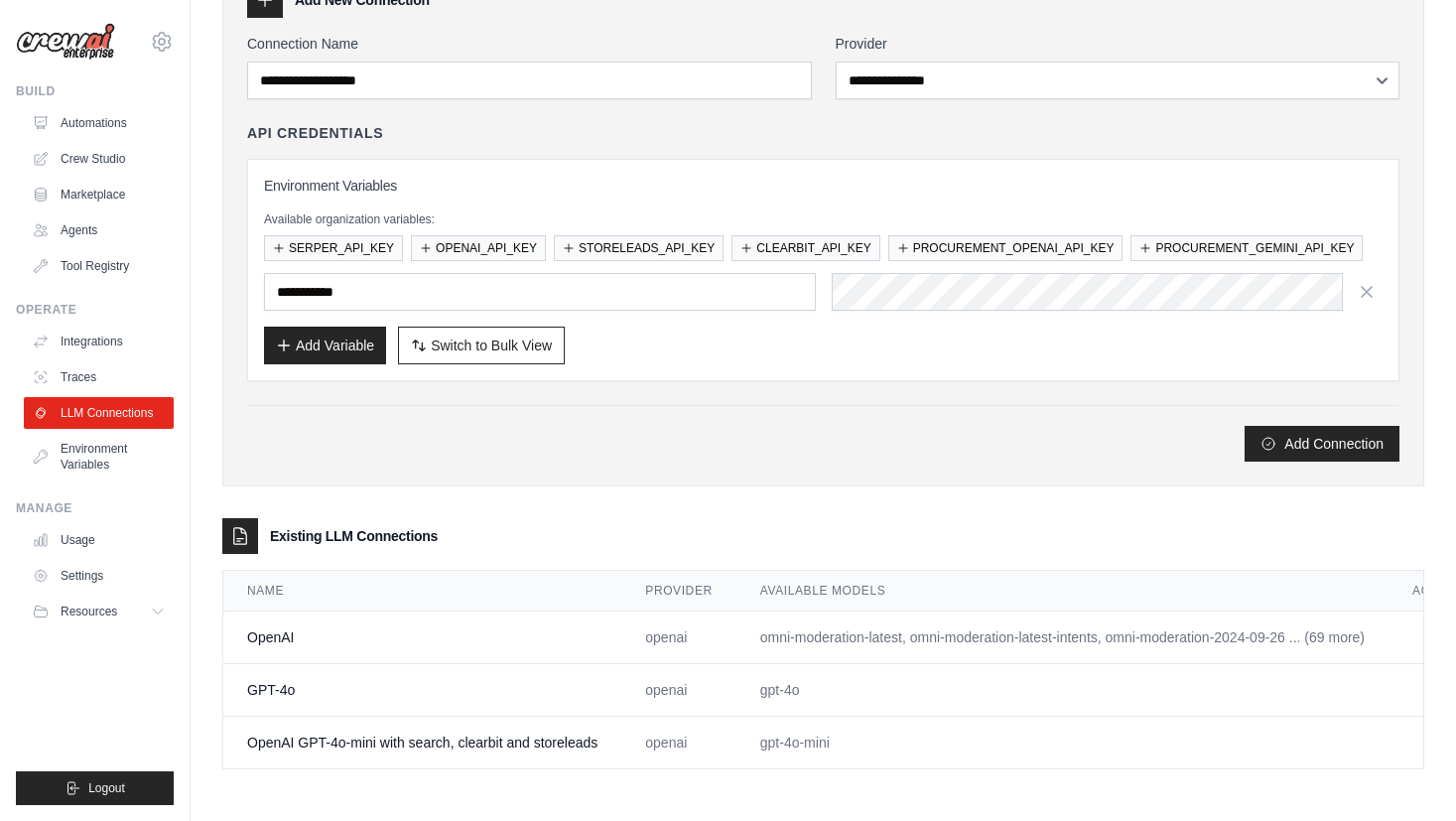 click on "OpenAI" at bounding box center (422, 637) 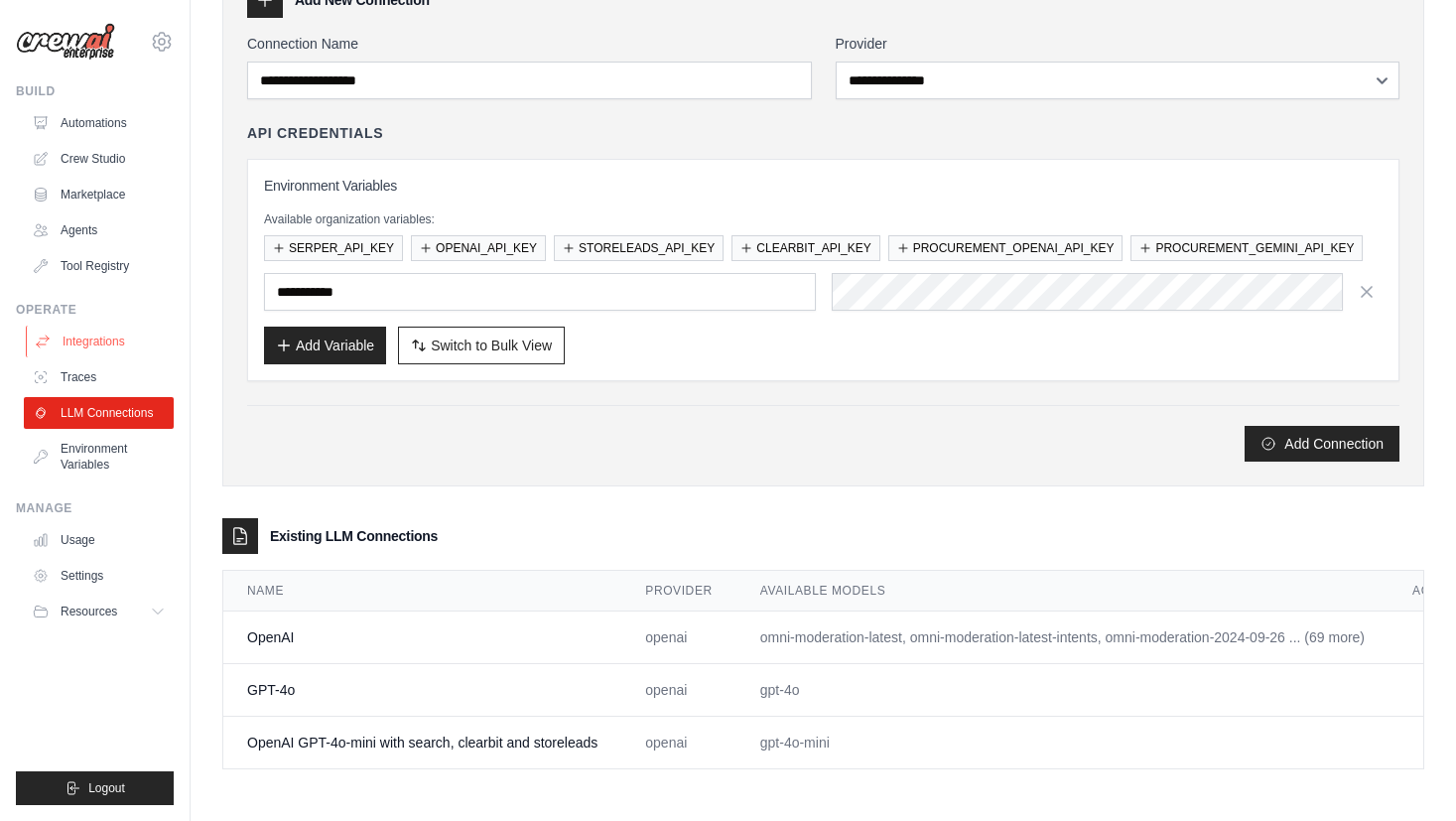 click on "Integrations" at bounding box center (100, 342) 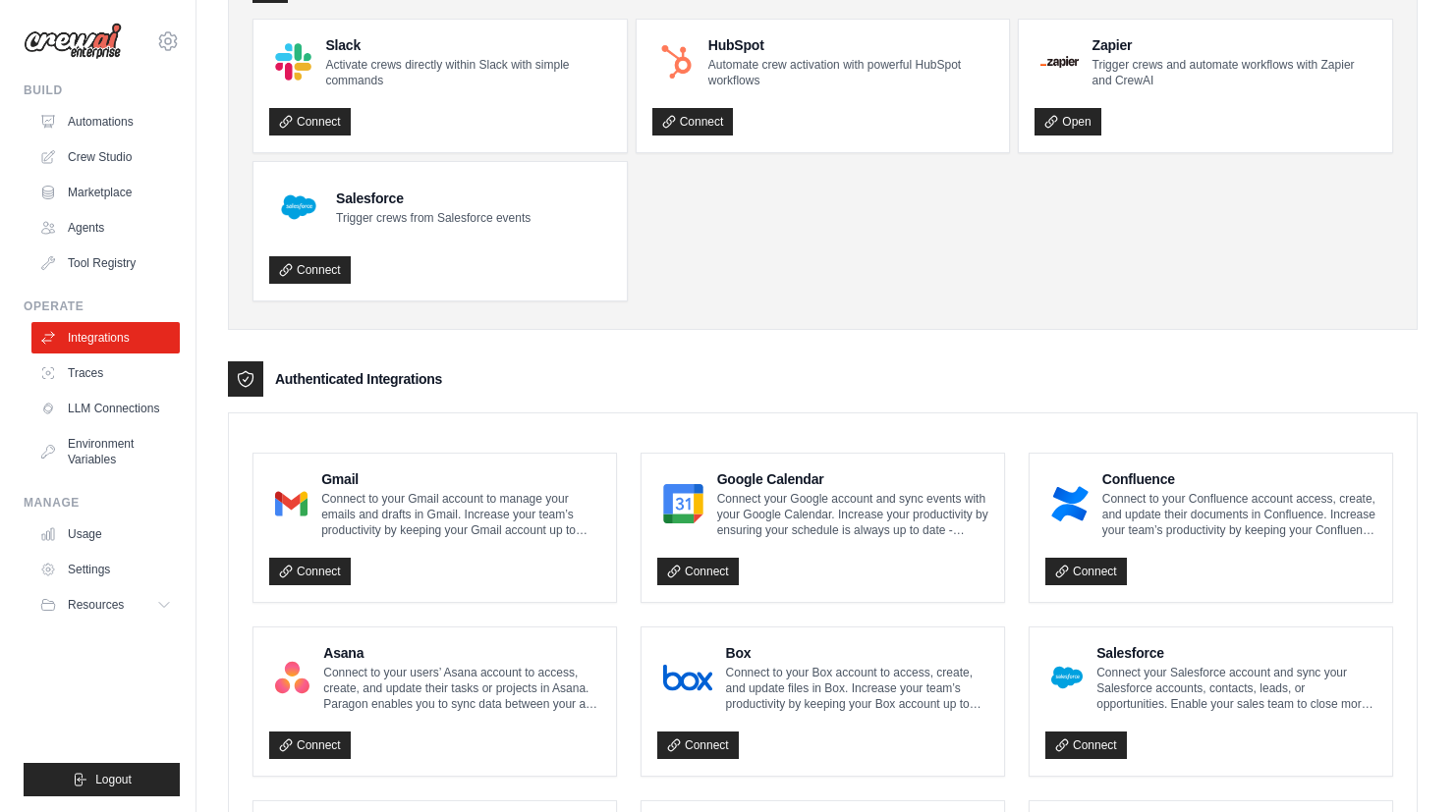 scroll, scrollTop: 0, scrollLeft: 0, axis: both 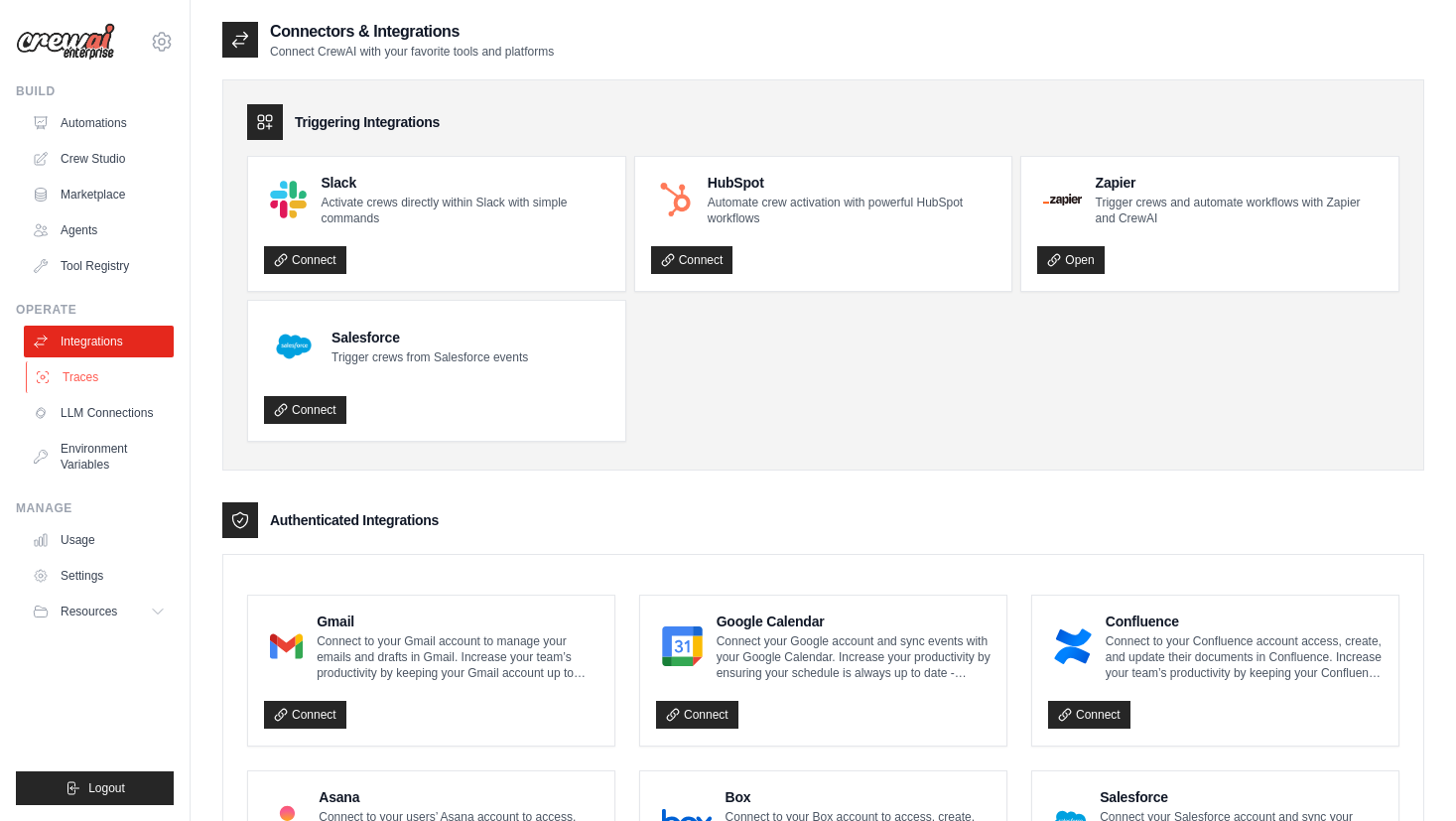 click on "Traces" at bounding box center [100, 377] 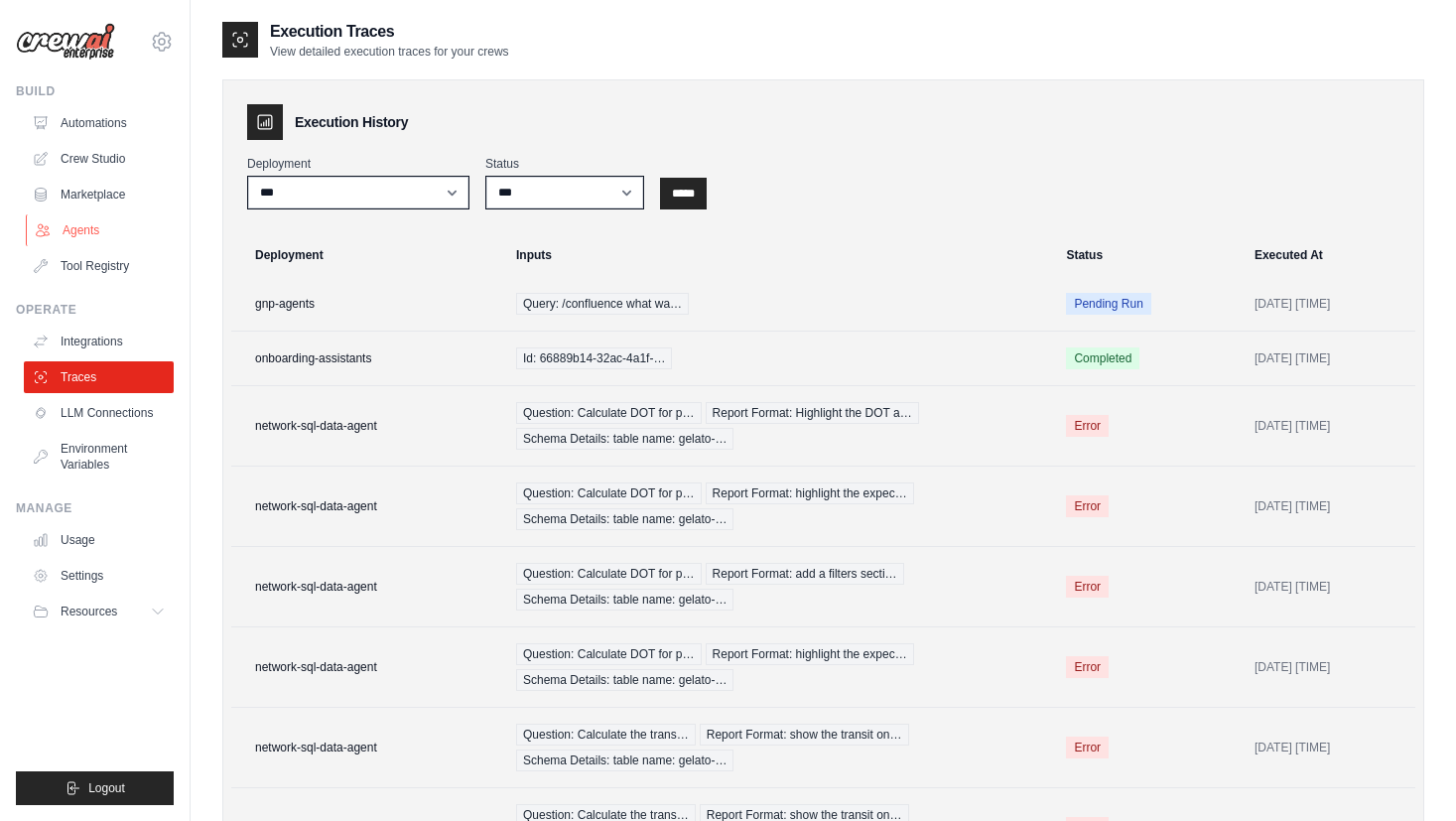 click on "Agents" at bounding box center [100, 230] 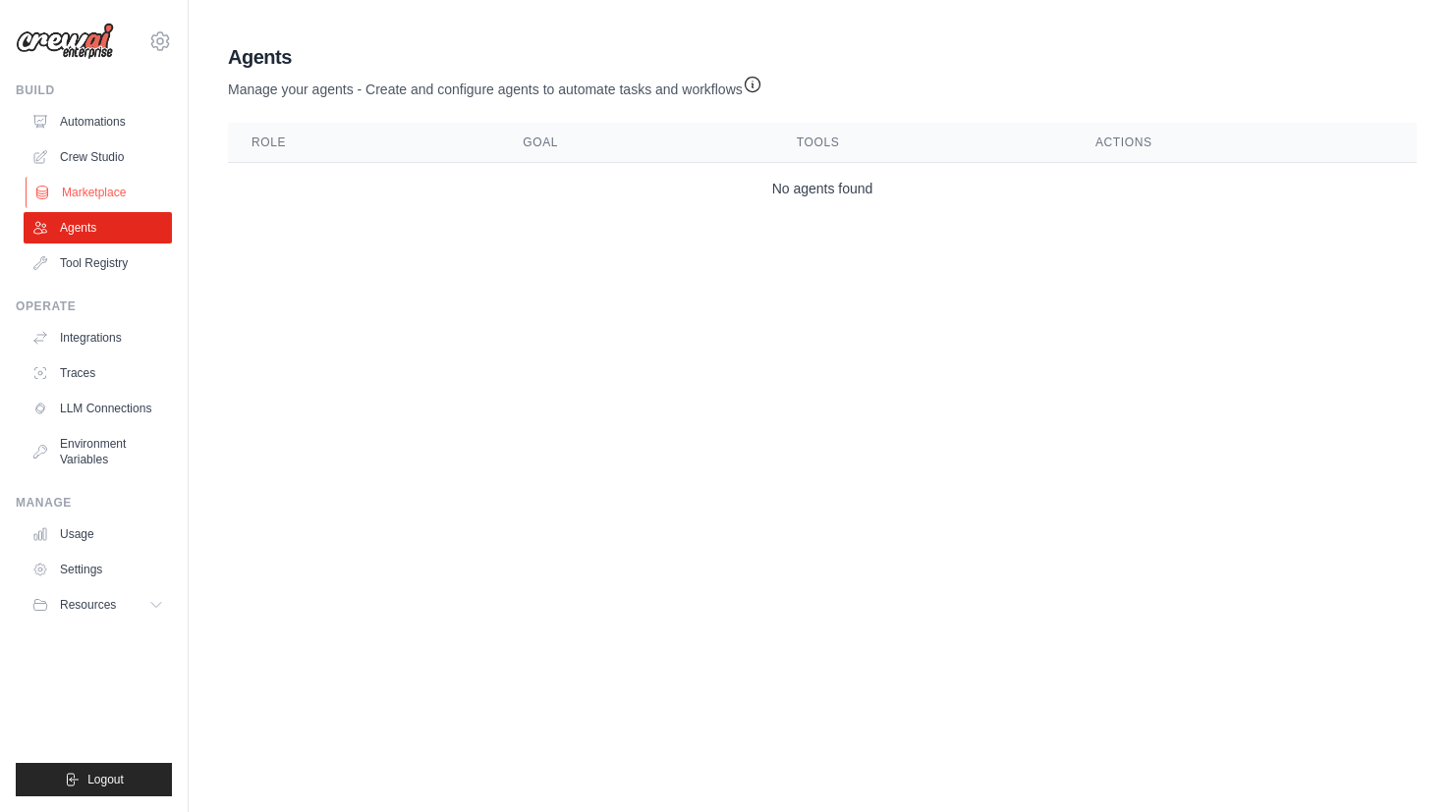 click on "Marketplace" at bounding box center (99, 192) 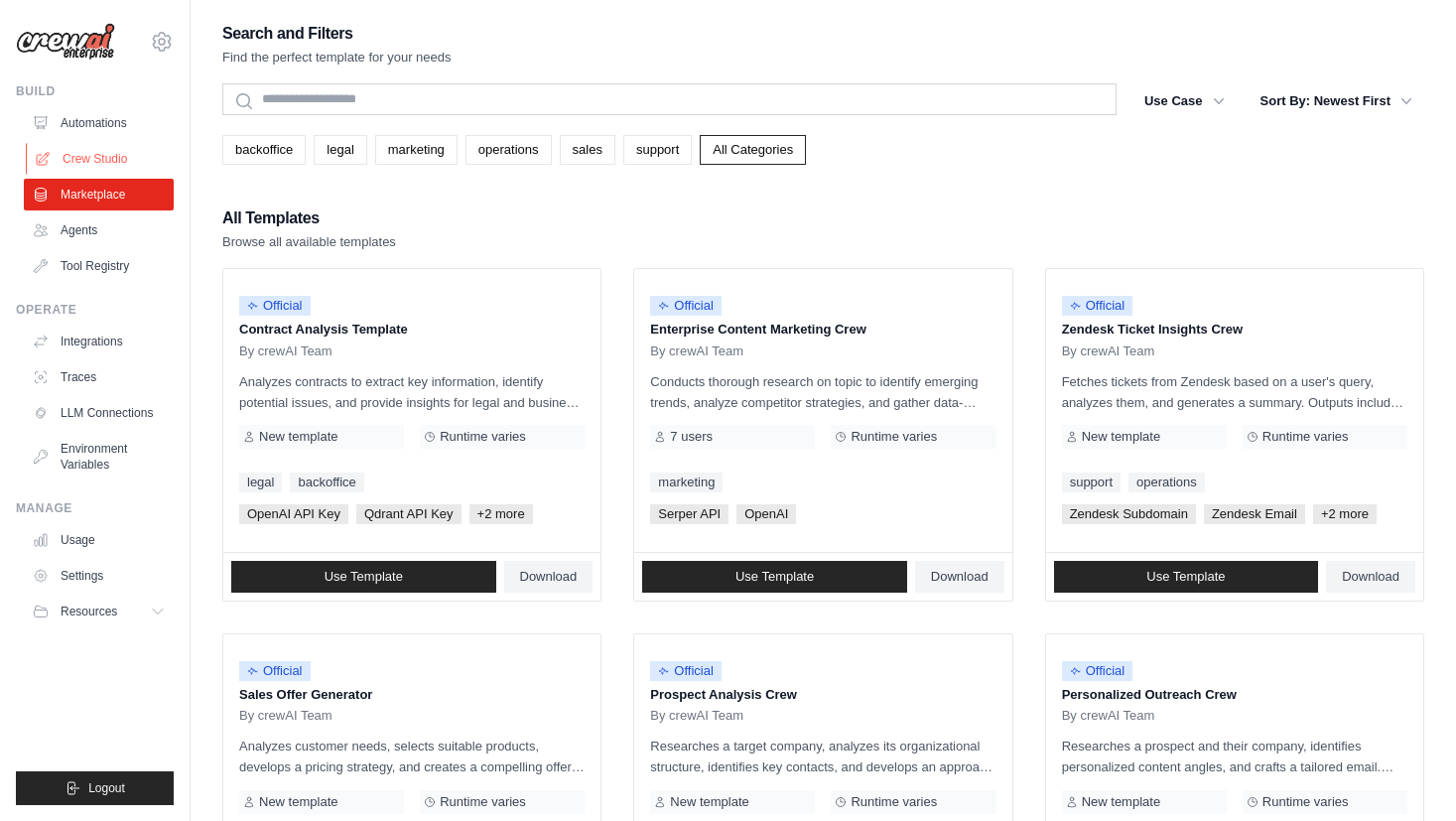 click on "Crew Studio" at bounding box center (100, 159) 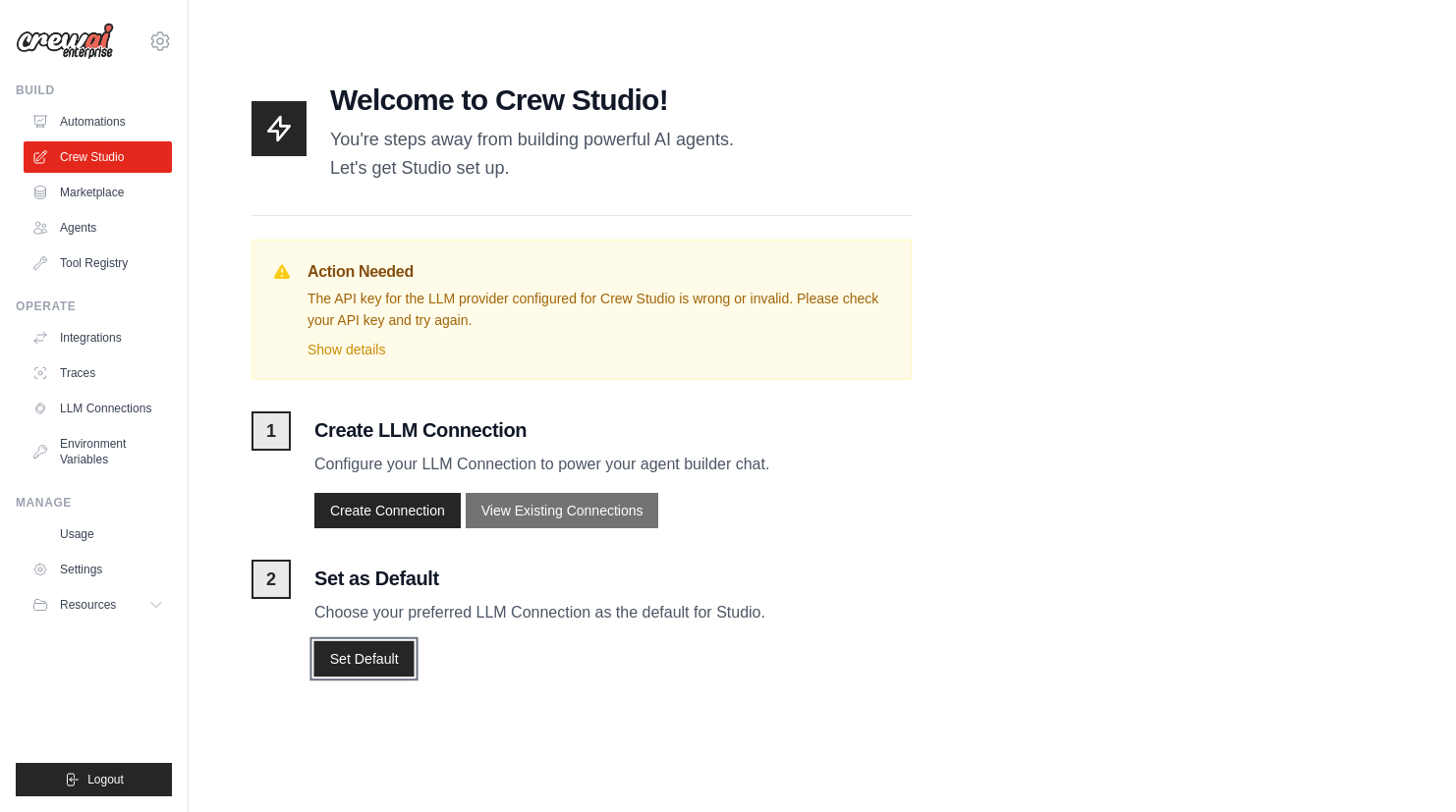 click on "Set Default" at bounding box center (364, 659) 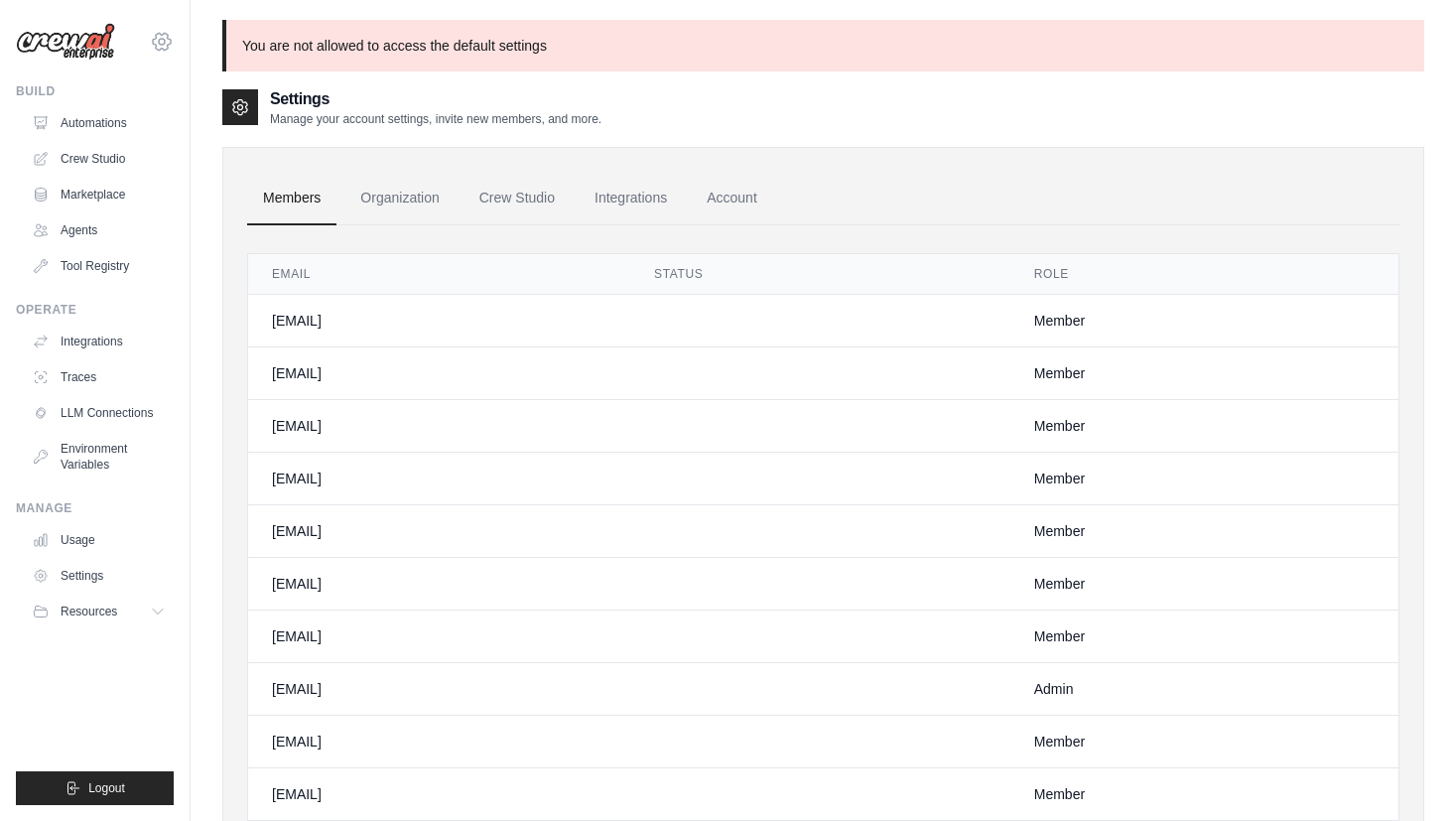 click 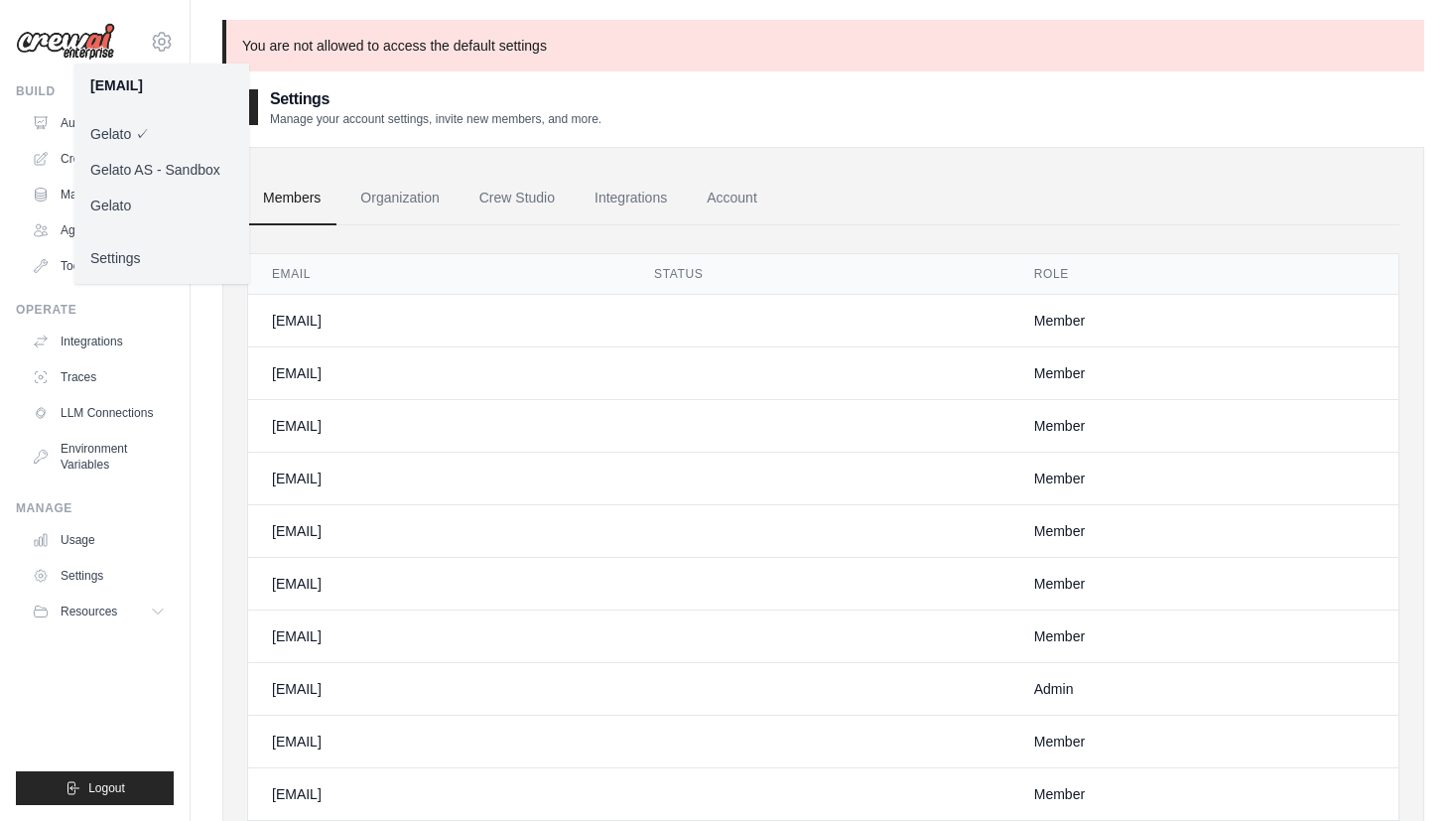 click on "Settings" at bounding box center [436, 99] 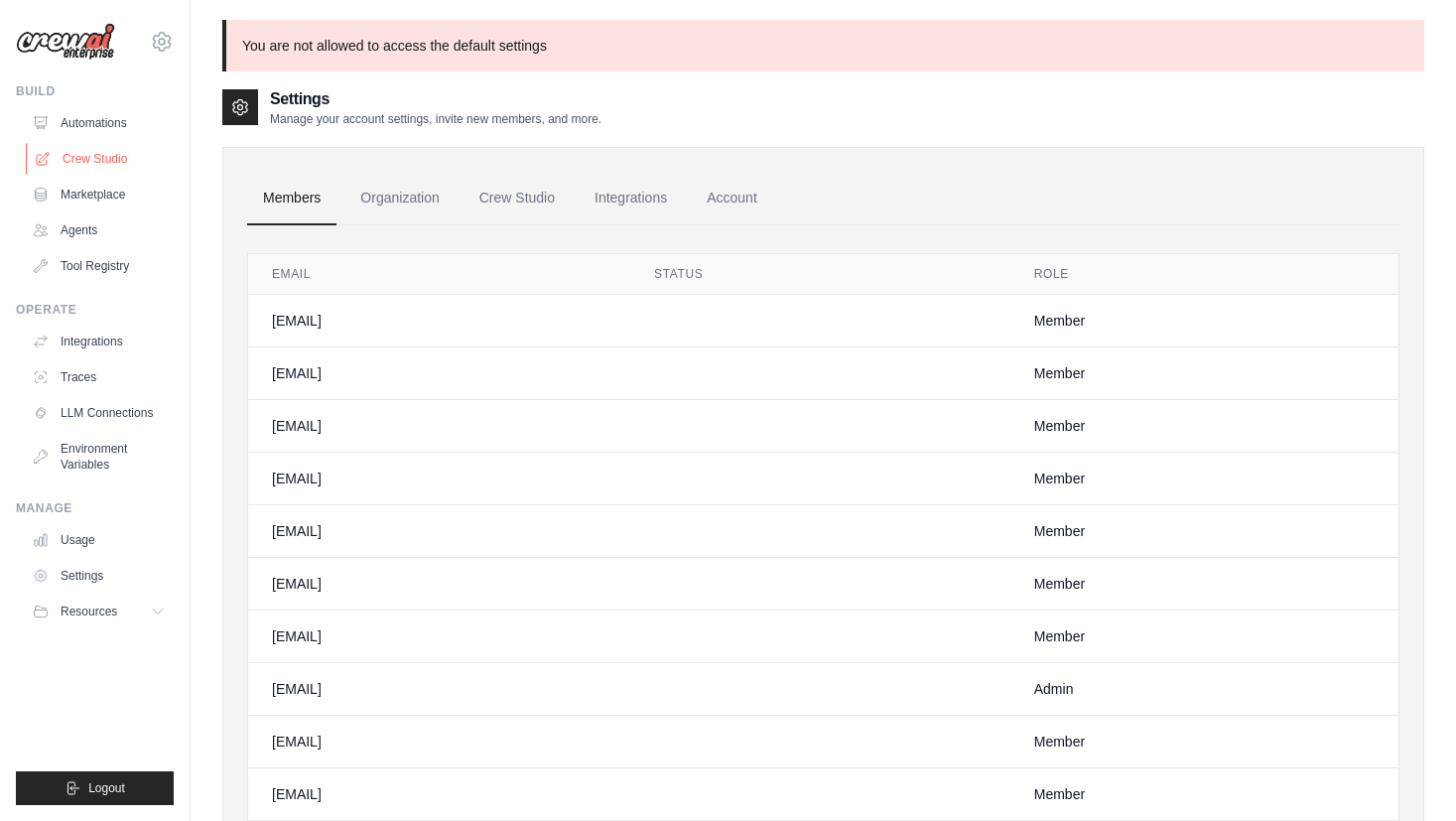 click on "Crew Studio" at bounding box center [100, 159] 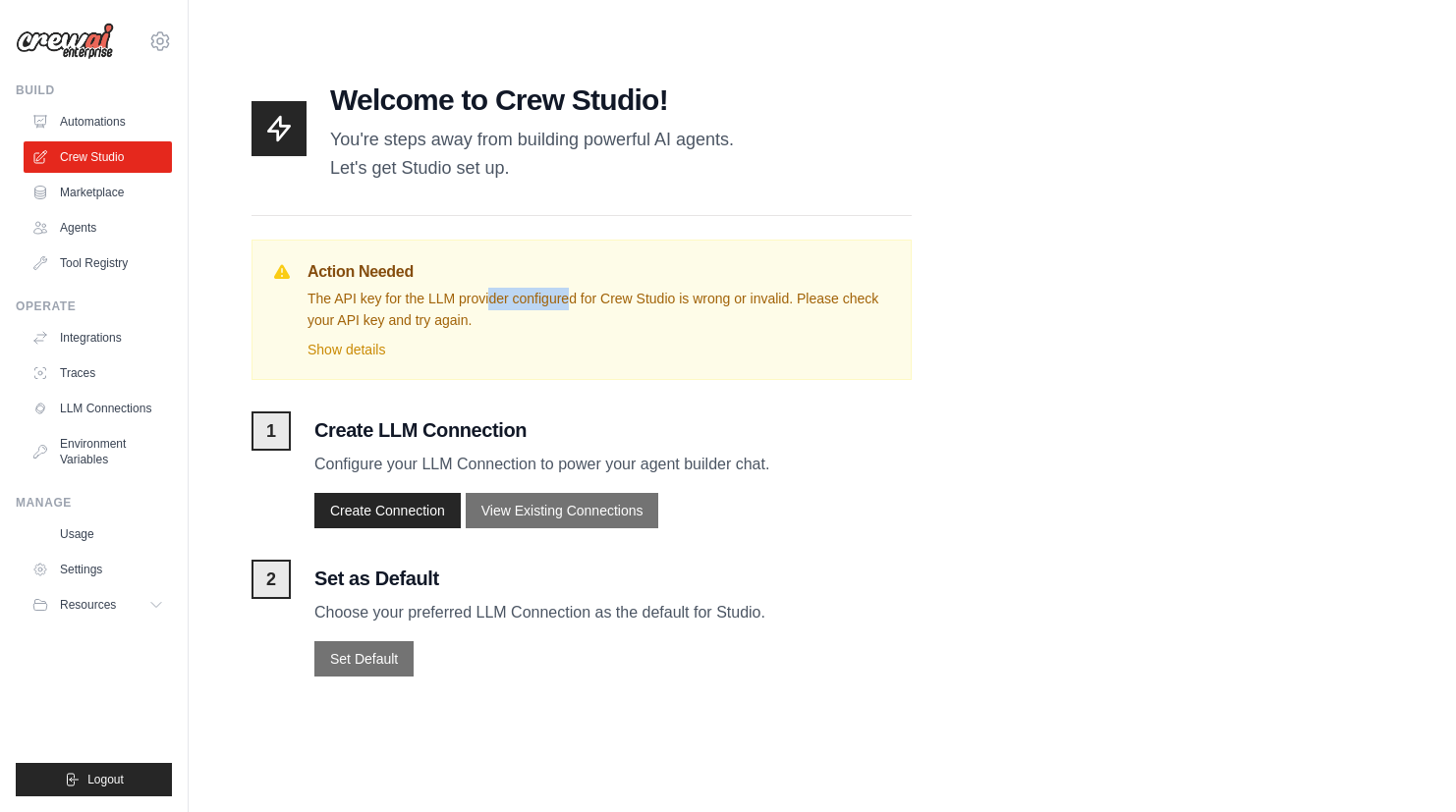 drag, startPoint x: 363, startPoint y: 306, endPoint x: 417, endPoint y: 318, distance: 55.317267 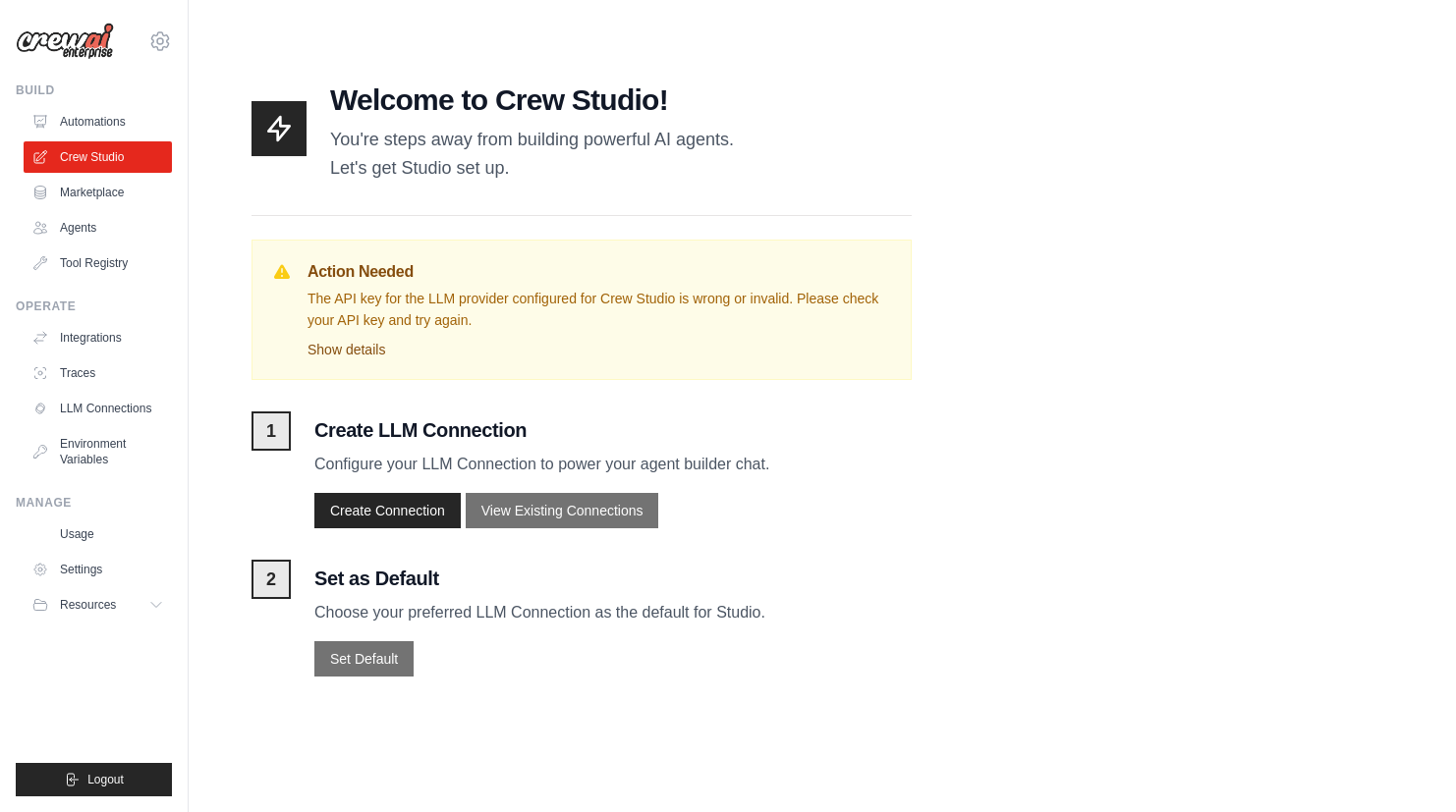 click on "Show details" at bounding box center [599, 350] 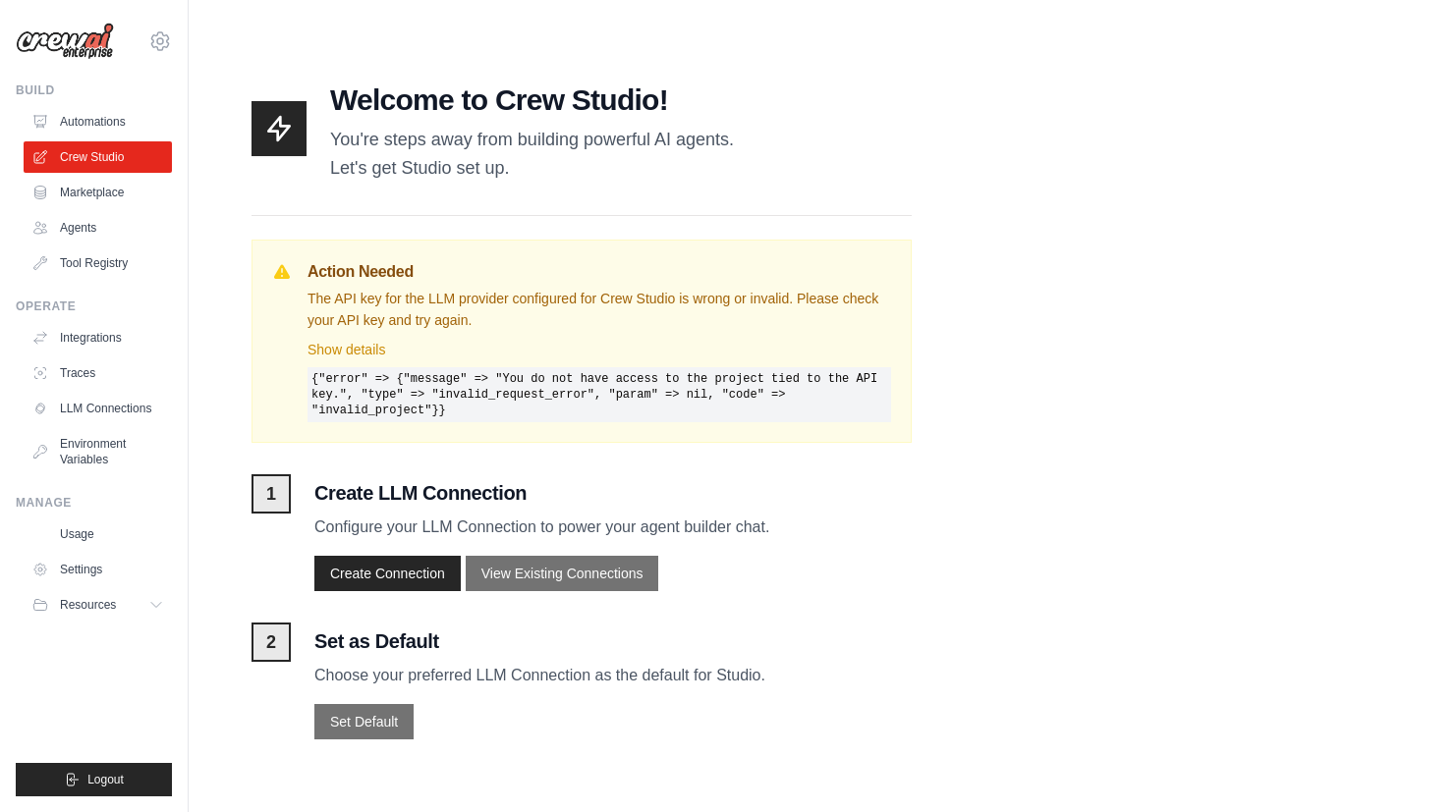 click on "{"error" => {"message" => "You do not have access to the project tied to the API key.", "type" => "invalid_request_error", "param" => nil, "code" => "invalid_project"}}" at bounding box center (599, 395) 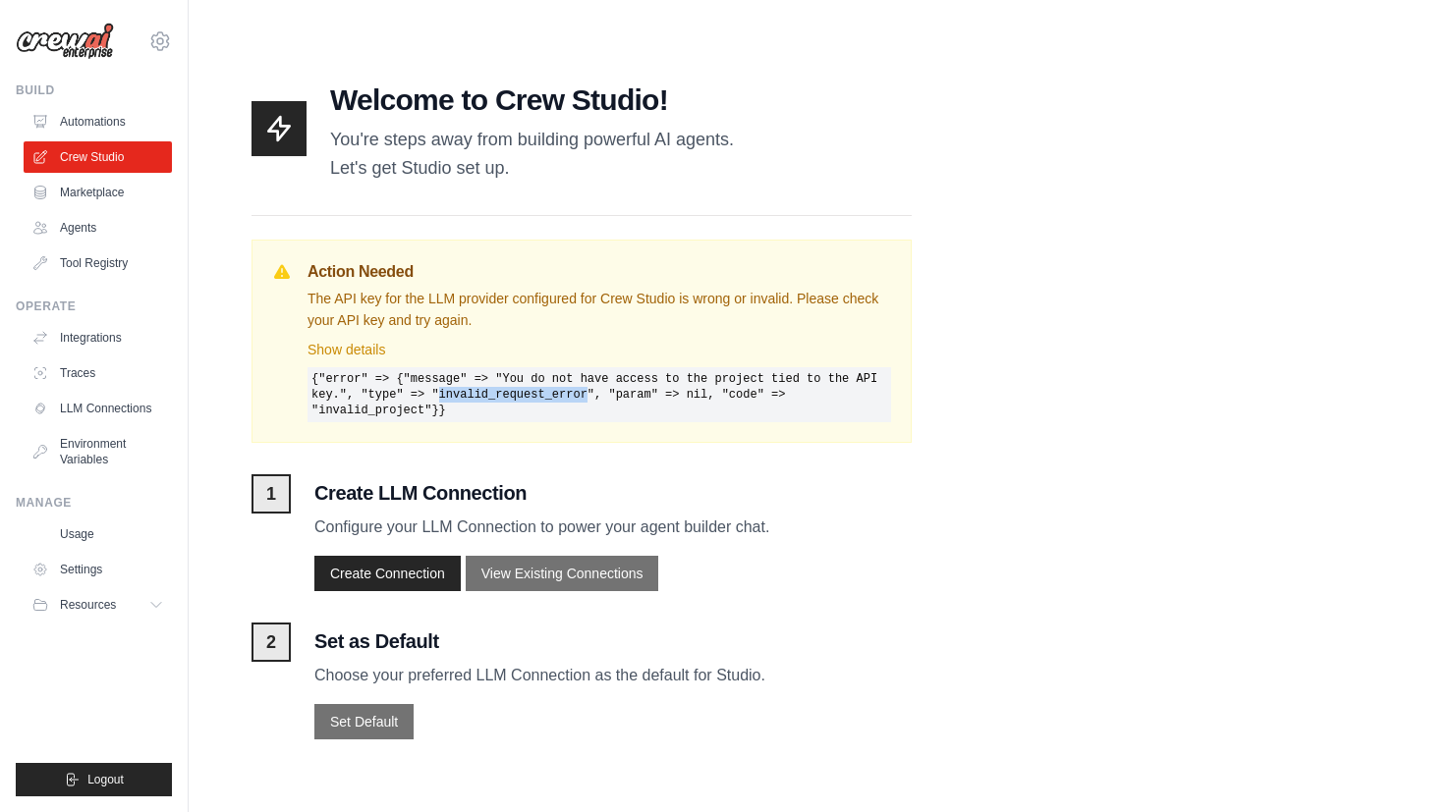 click on "{"error" => {"message" => "You do not have access to the project tied to the API key.", "type" => "invalid_request_error", "param" => nil, "code" => "invalid_project"}}" at bounding box center [599, 395] 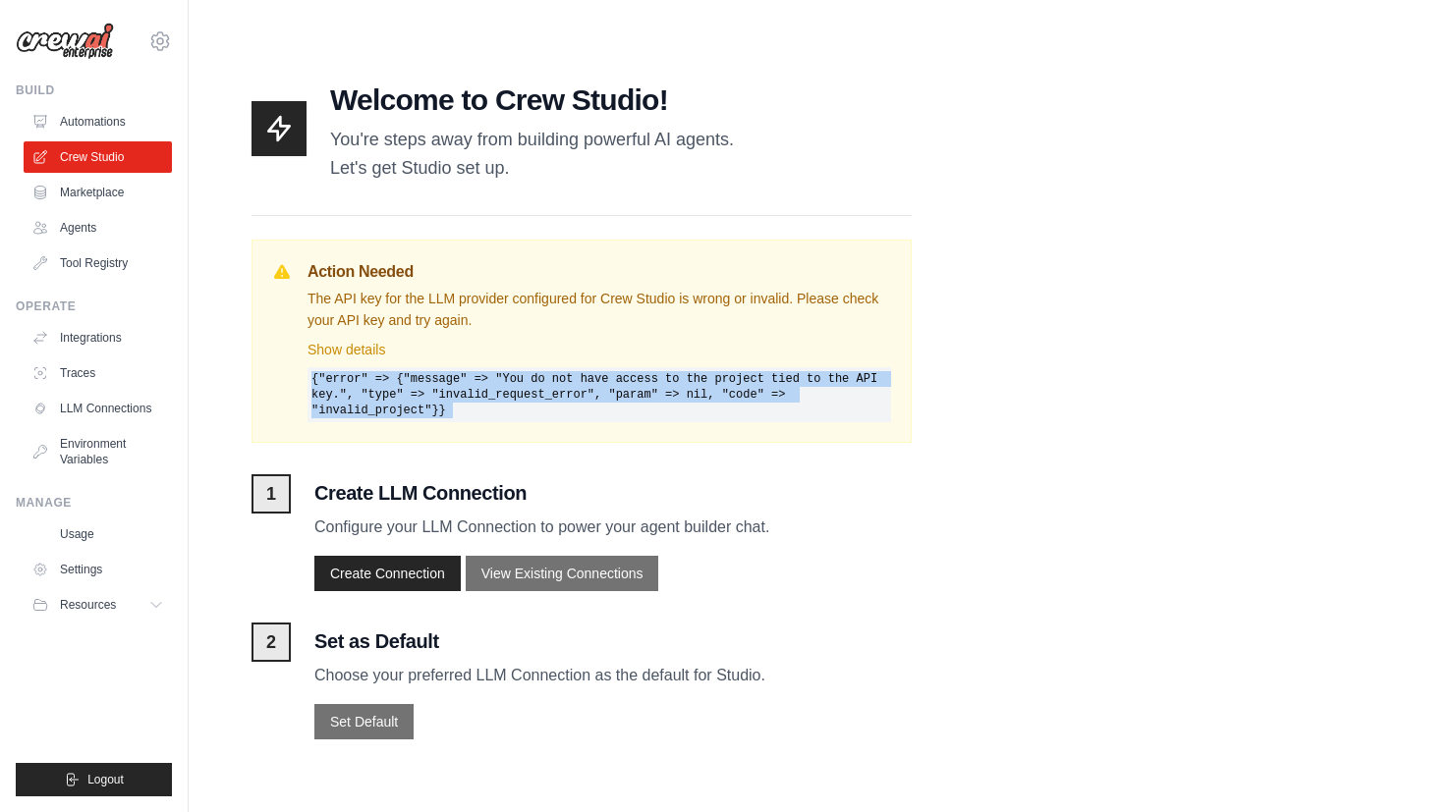 click on "{"error" => {"message" => "You do not have access to the project tied to the API key.", "type" => "invalid_request_error", "param" => nil, "code" => "invalid_project"}}" at bounding box center (599, 395) 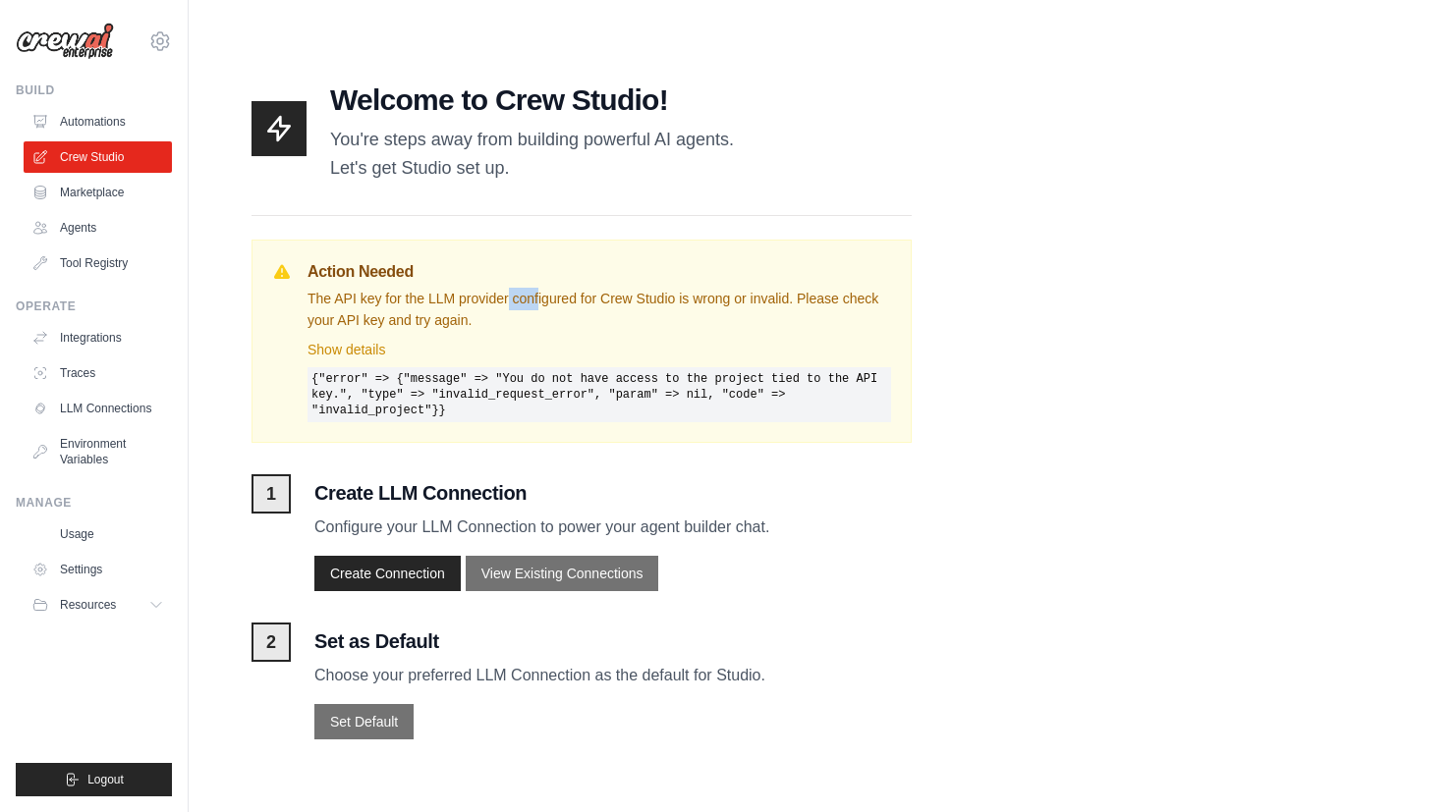drag, startPoint x: 385, startPoint y: 301, endPoint x: 406, endPoint y: 301, distance: 21 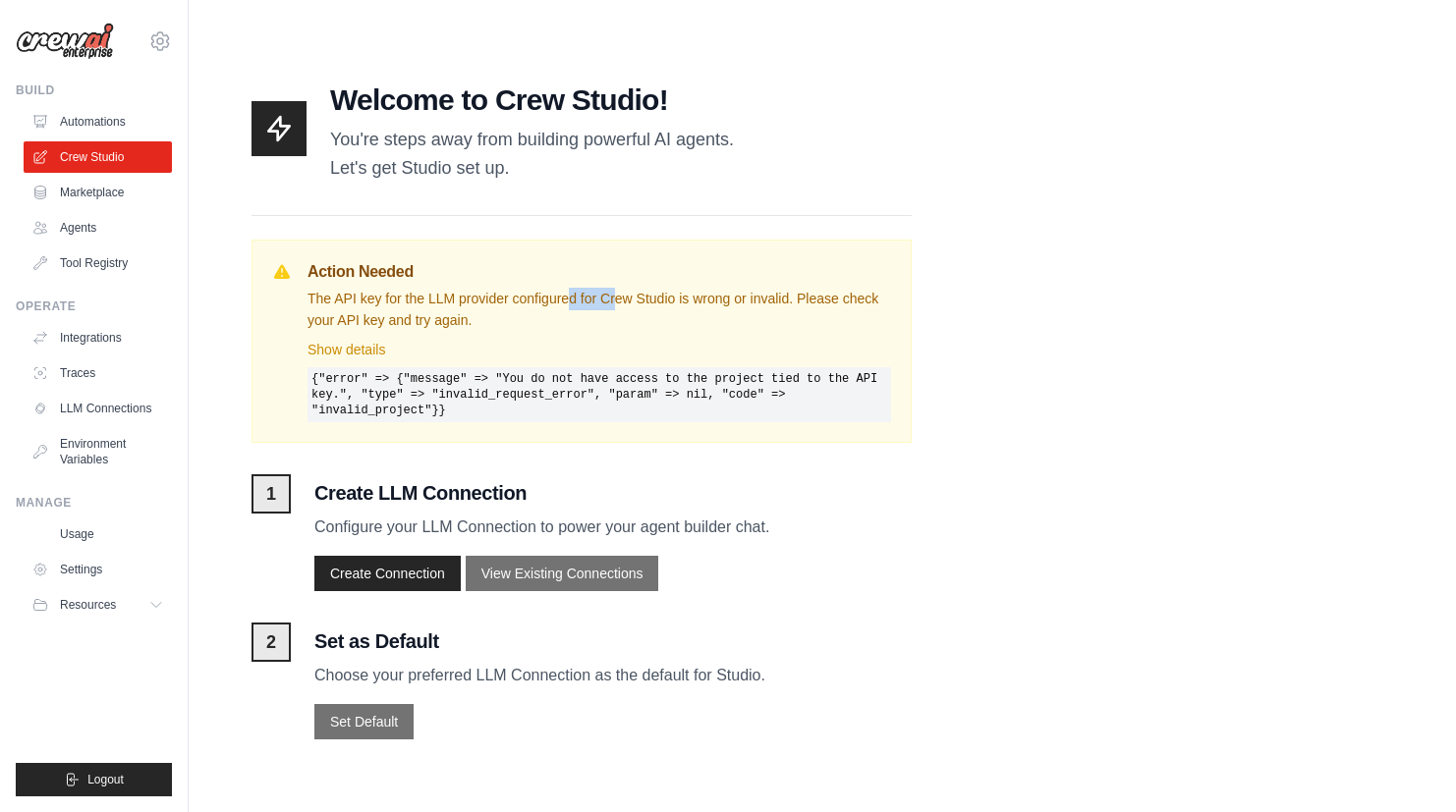 drag, startPoint x: 436, startPoint y: 300, endPoint x: 489, endPoint y: 300, distance: 53 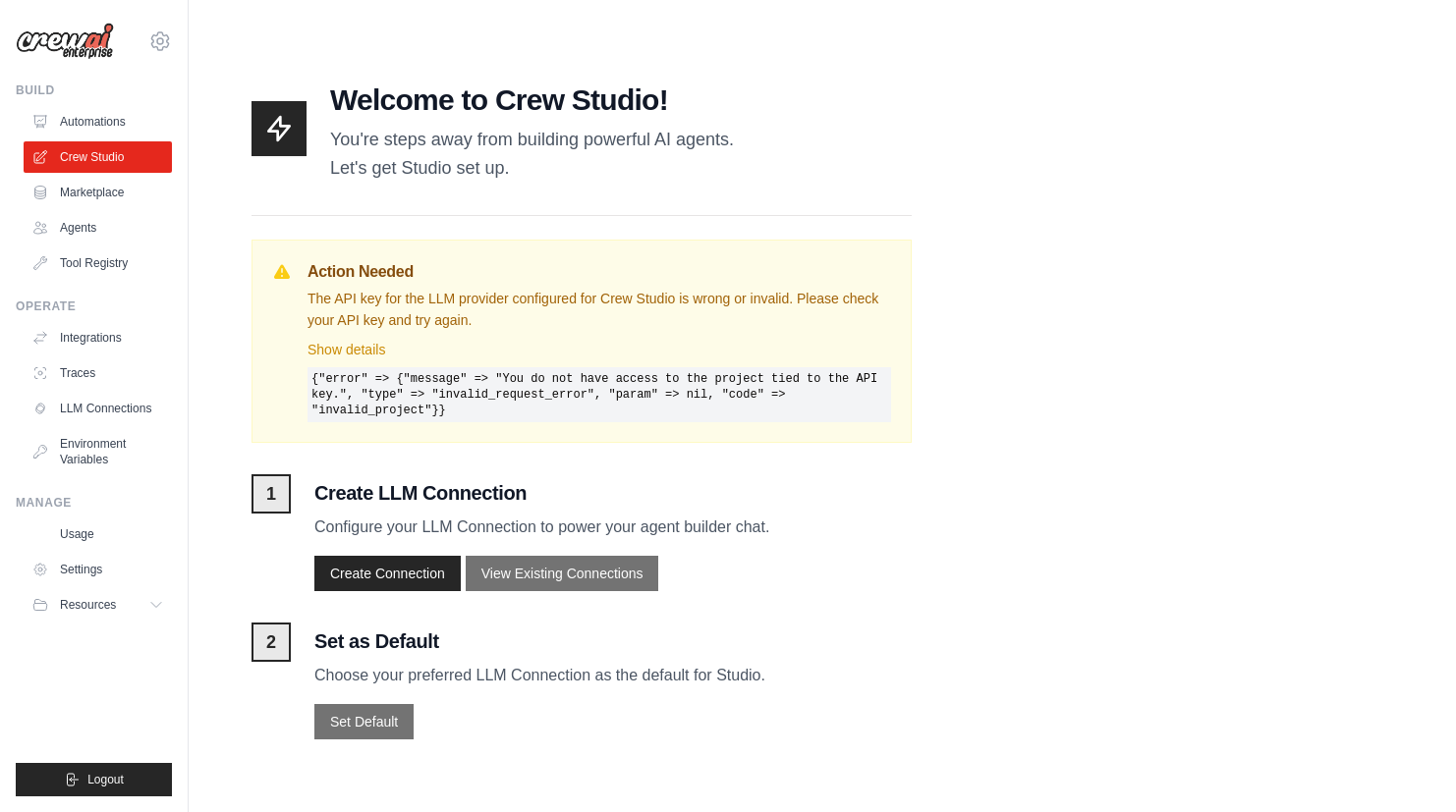 click on "The API key for the LLM provider configured for Crew Studio is wrong or invalid. Please check your API key and try again." at bounding box center (599, 310) 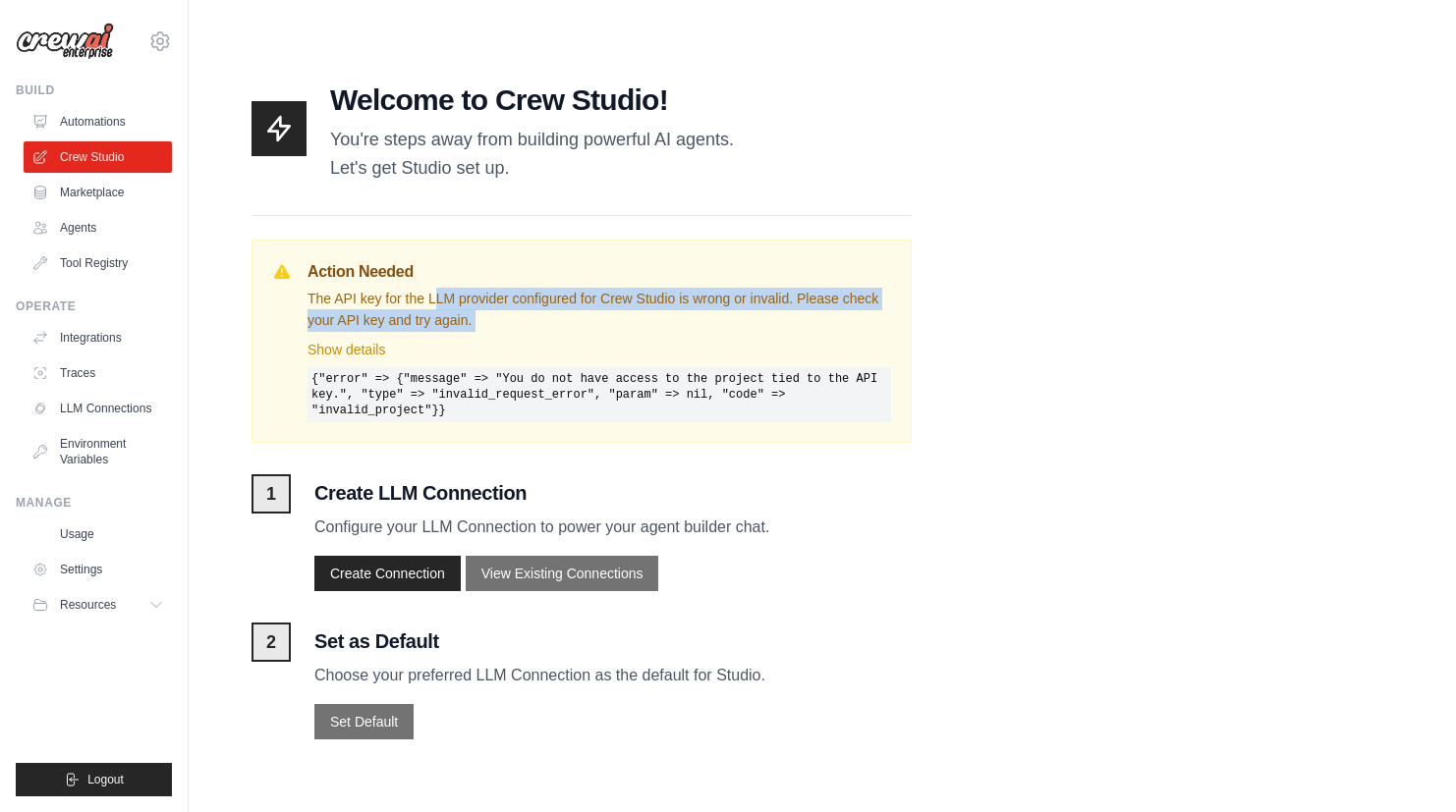 click on "The API key for the LLM provider configured for Crew Studio is wrong or invalid. Please check your API key and try again." at bounding box center (599, 310) 